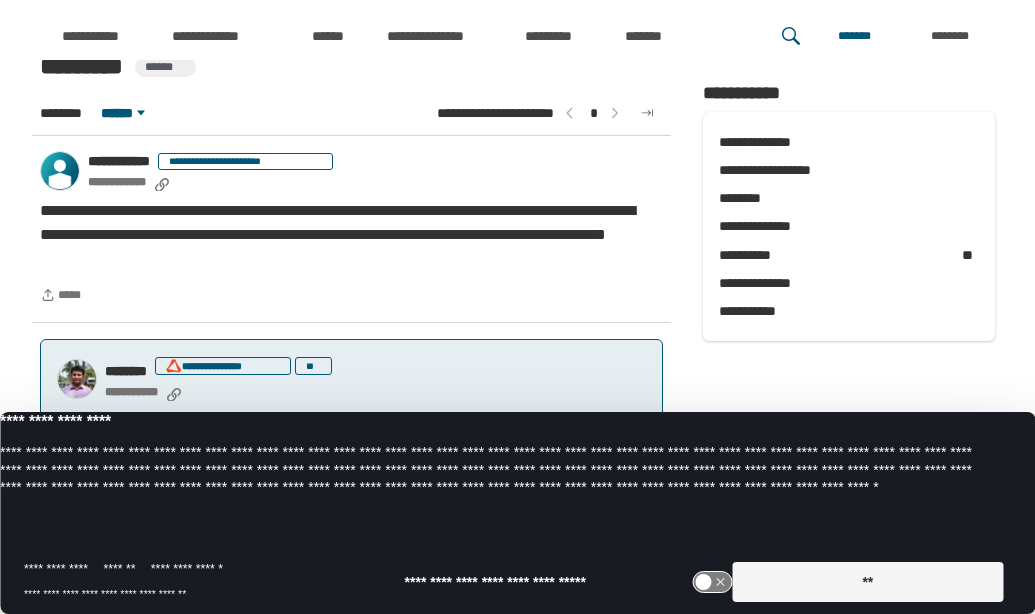 scroll, scrollTop: 3096, scrollLeft: 0, axis: vertical 